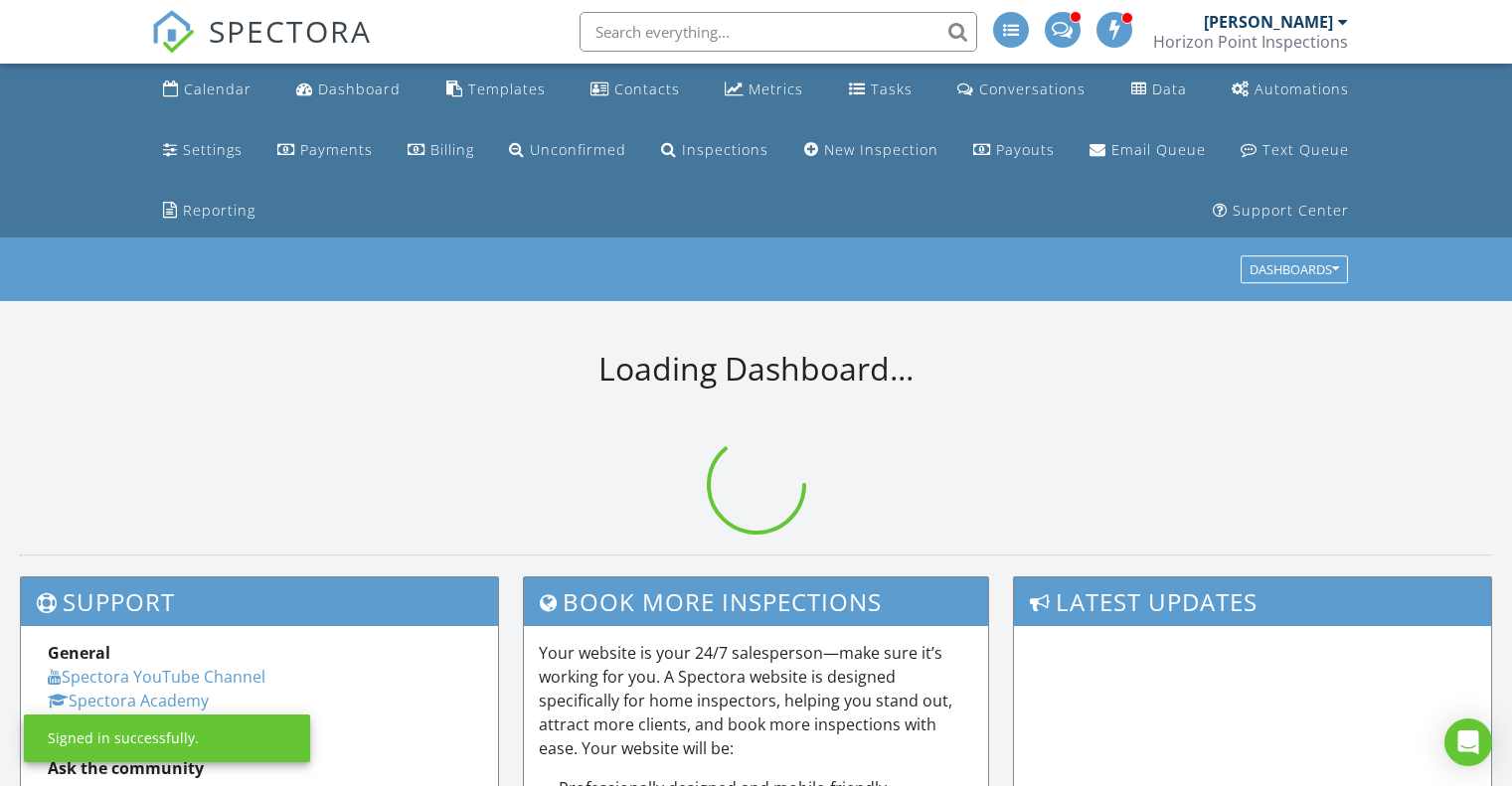 scroll, scrollTop: 0, scrollLeft: 0, axis: both 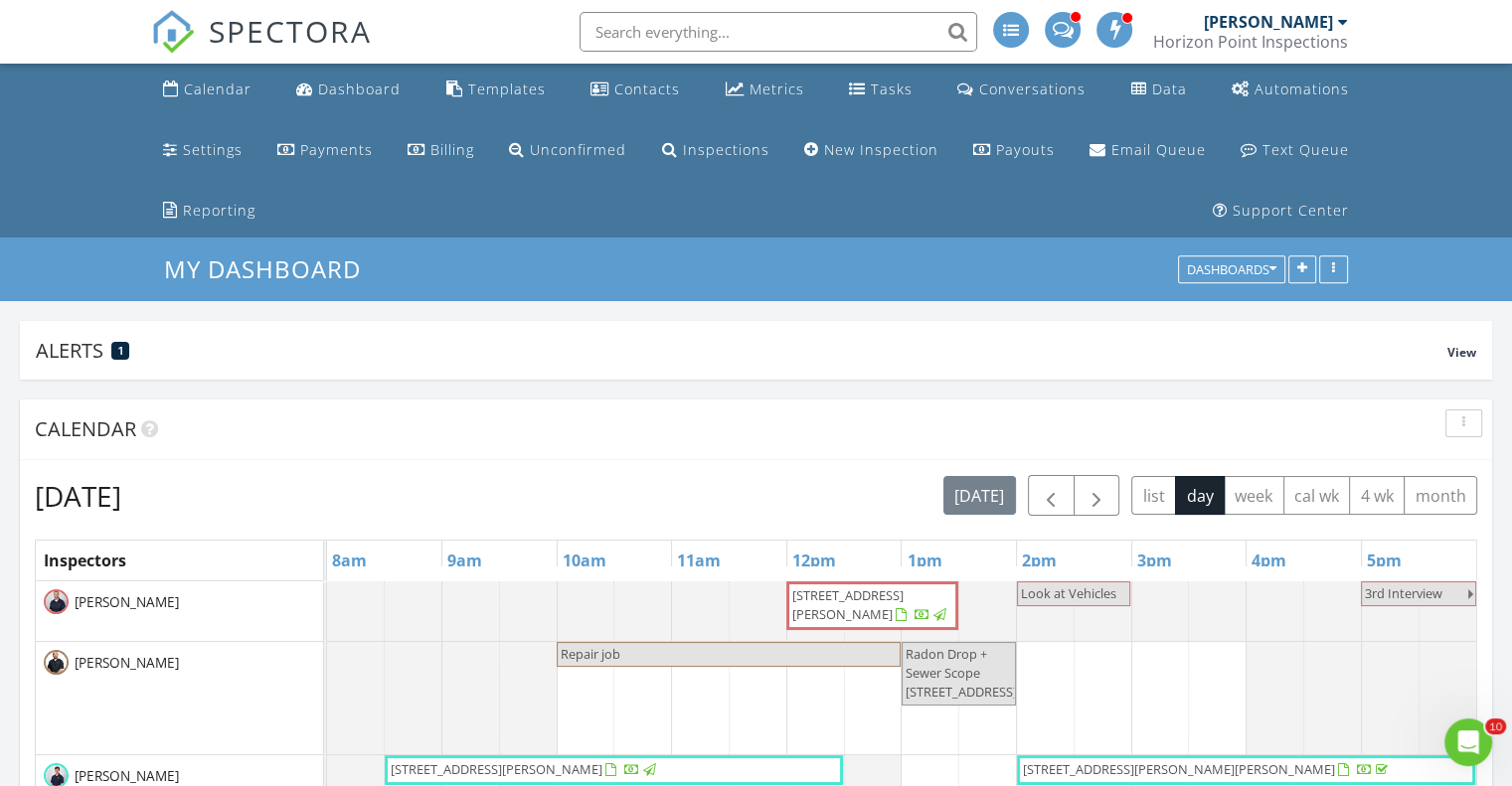 click on "303 Kohl St, Mason 45040" at bounding box center (1179, 769) 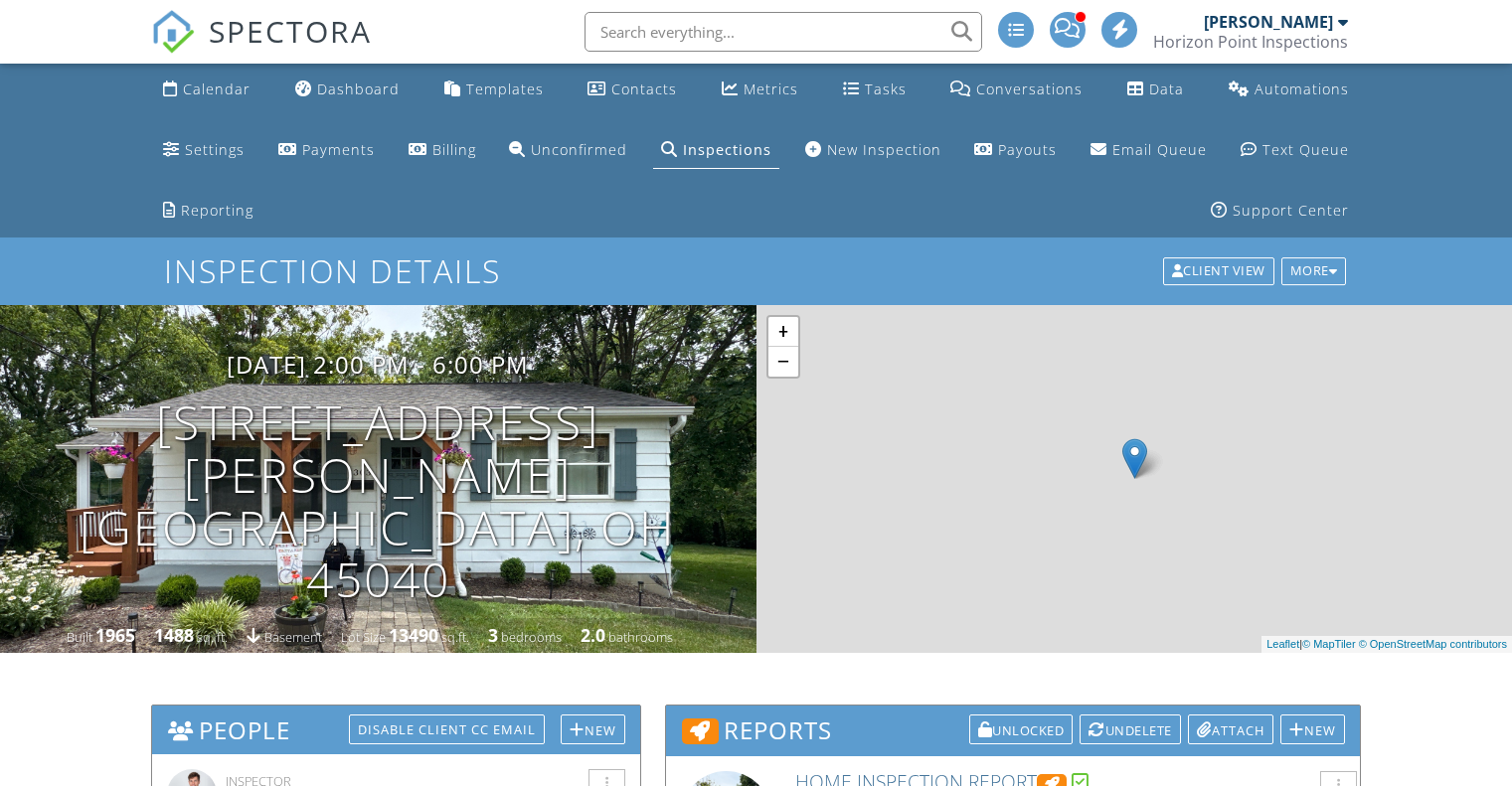 scroll, scrollTop: 0, scrollLeft: 0, axis: both 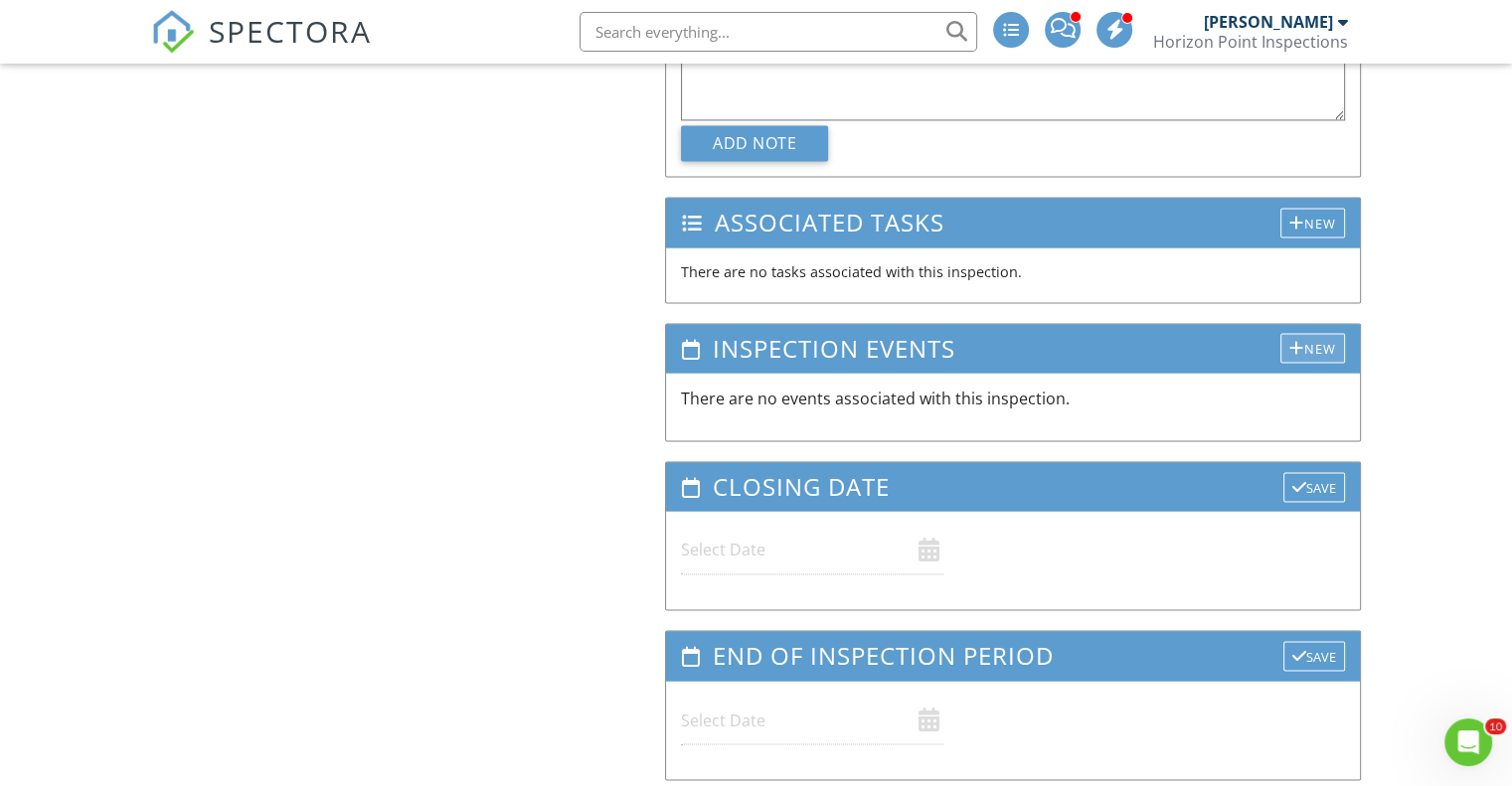 click at bounding box center [1296, 348] 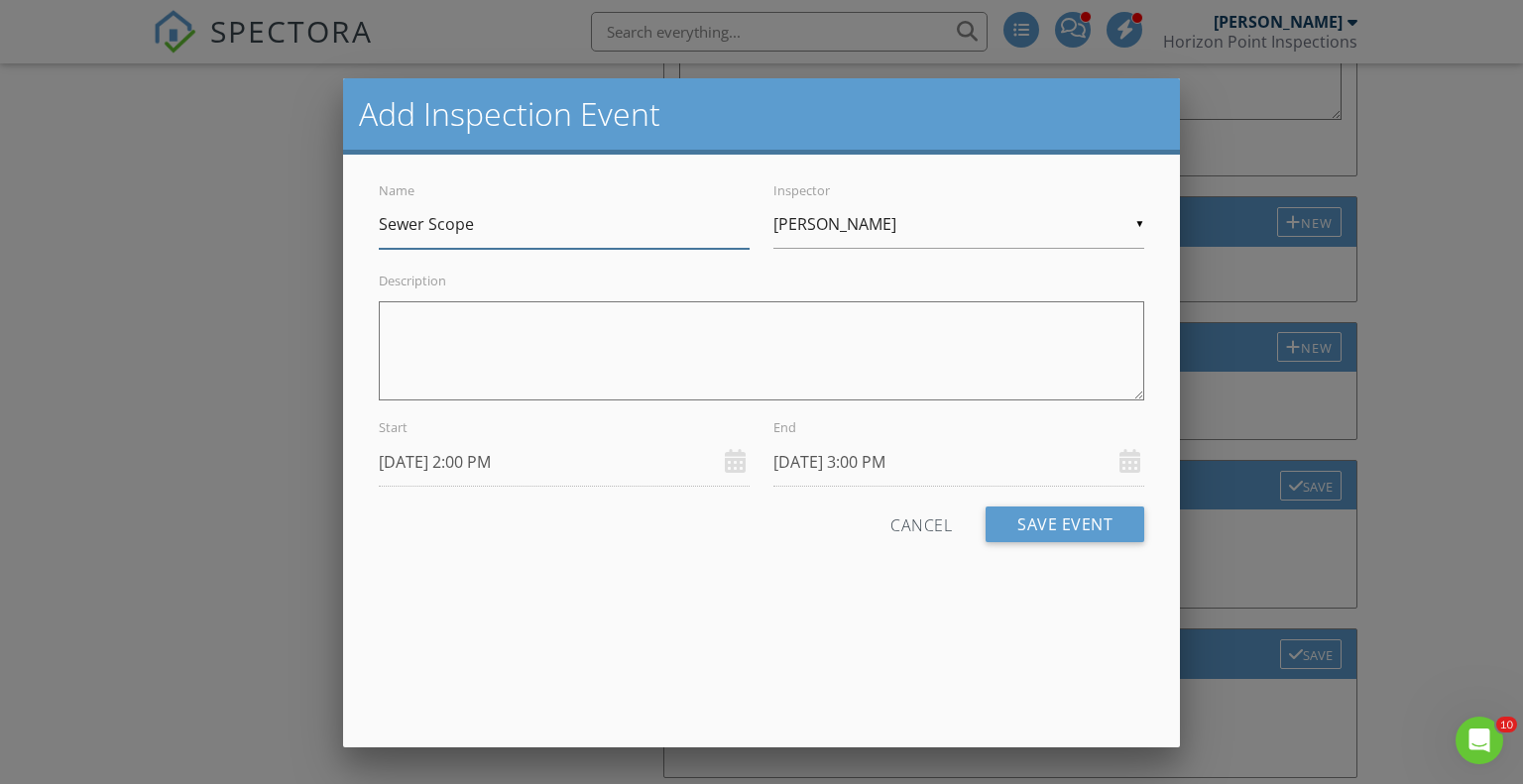 type on "Sewer Scope" 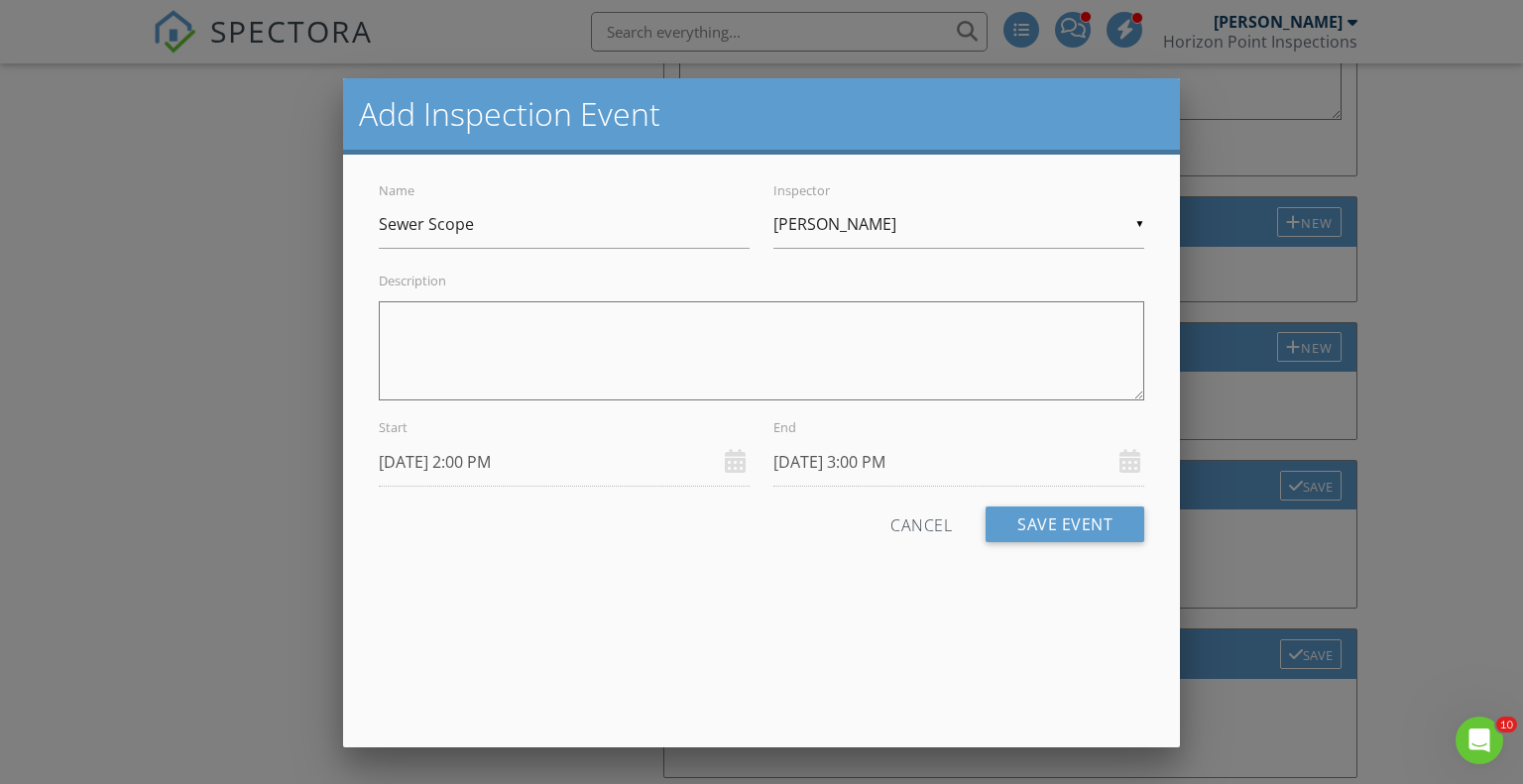 click on "▼ [PERSON_NAME] [PERSON_NAME] [PERSON_NAME] [PERSON_NAME] [PERSON_NAME] [PERSON_NAME]
[PERSON_NAME]
[PERSON_NAME]
[PERSON_NAME]" at bounding box center (959, 224) 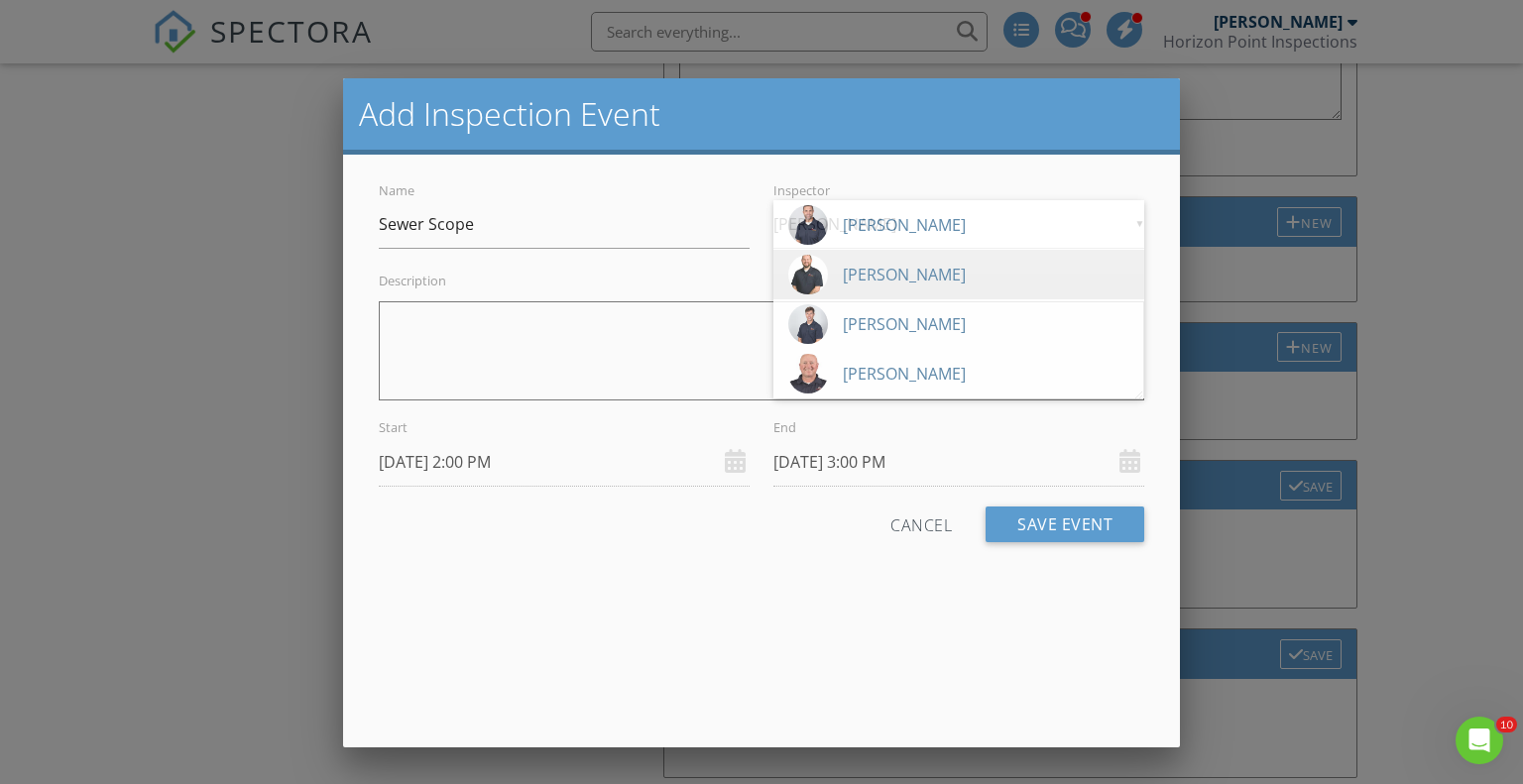 click on "[PERSON_NAME]" at bounding box center (959, 275) 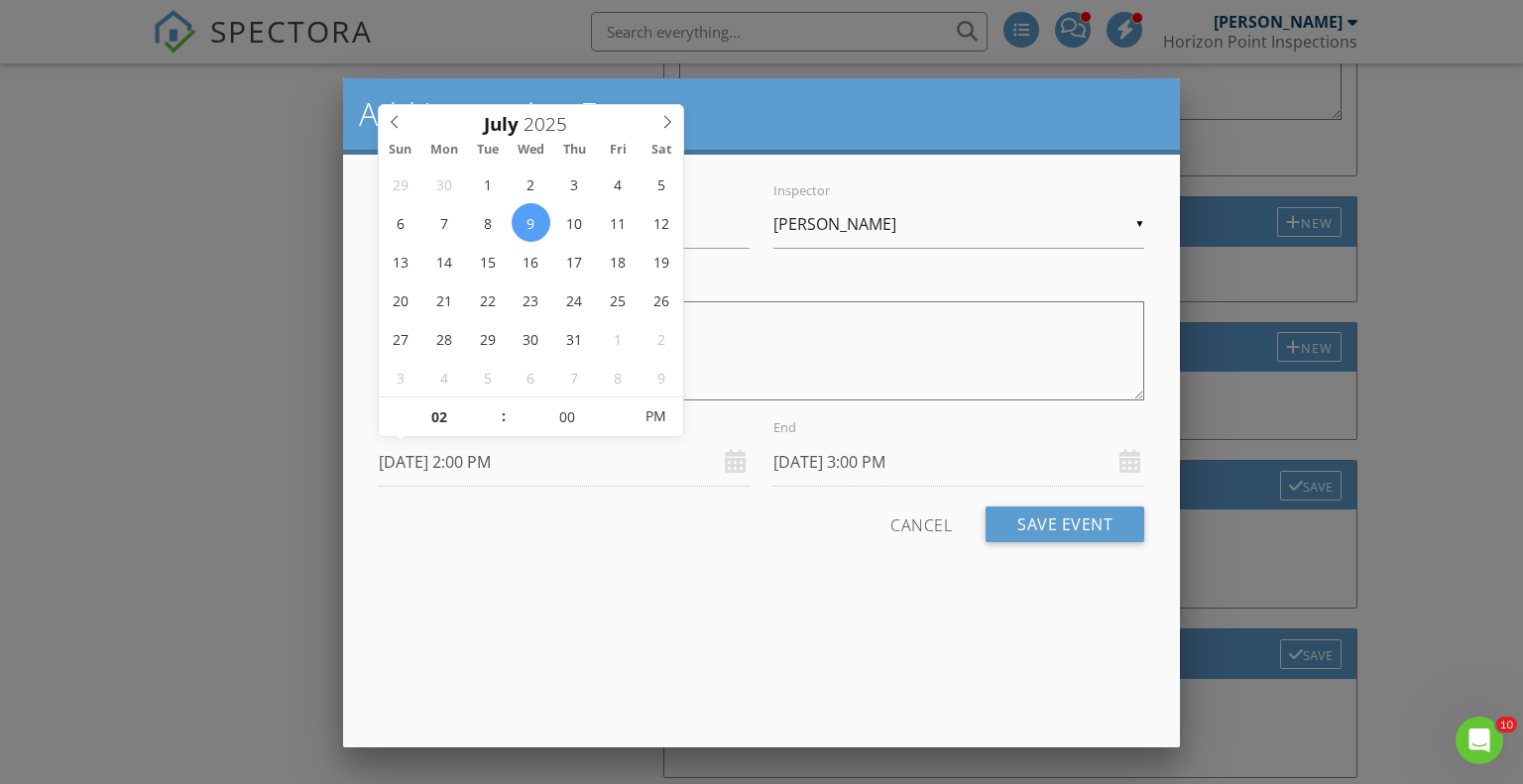 click on "[DATE] 2:00 PM" at bounding box center (564, 462) 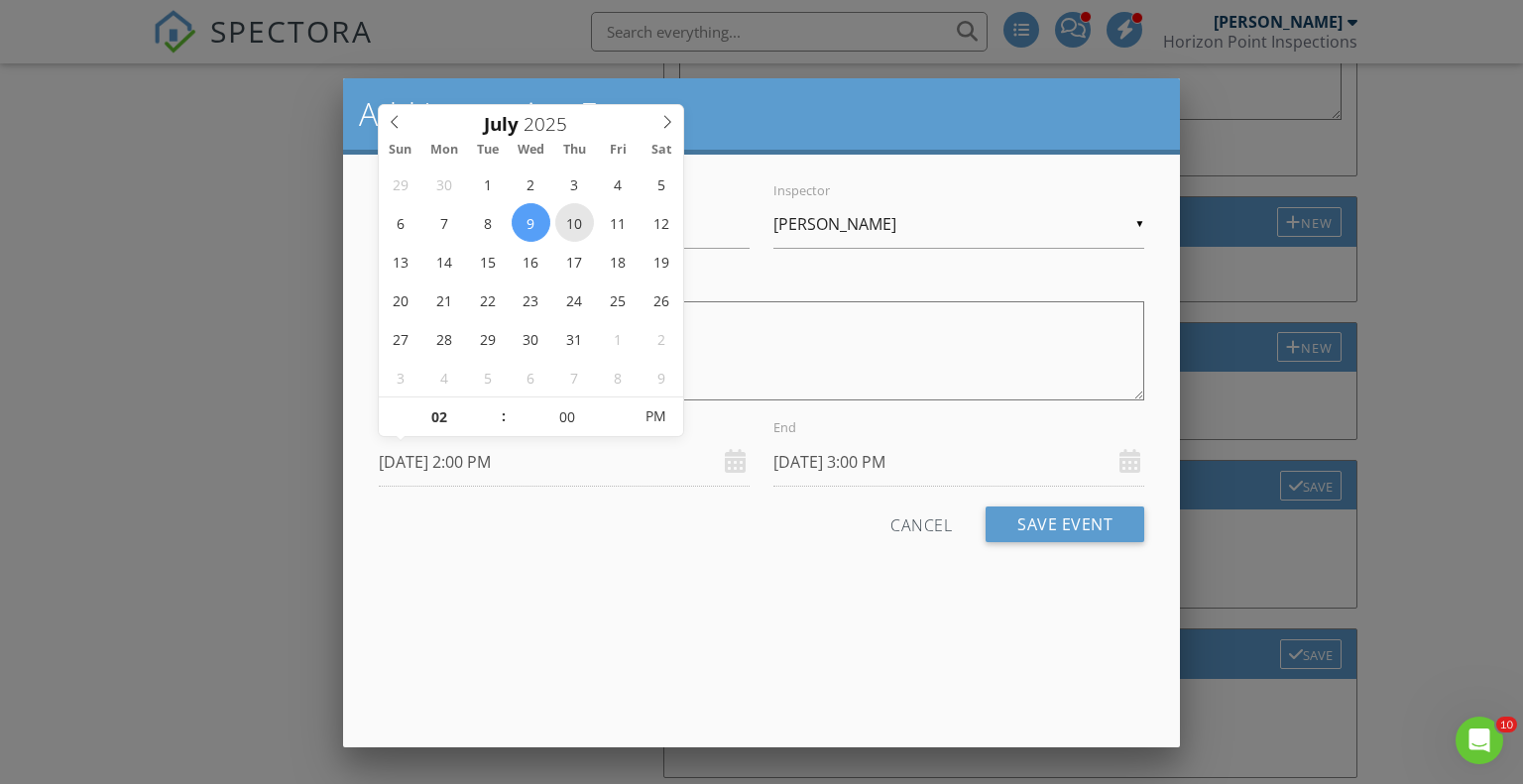type on "[DATE] 2:00 PM" 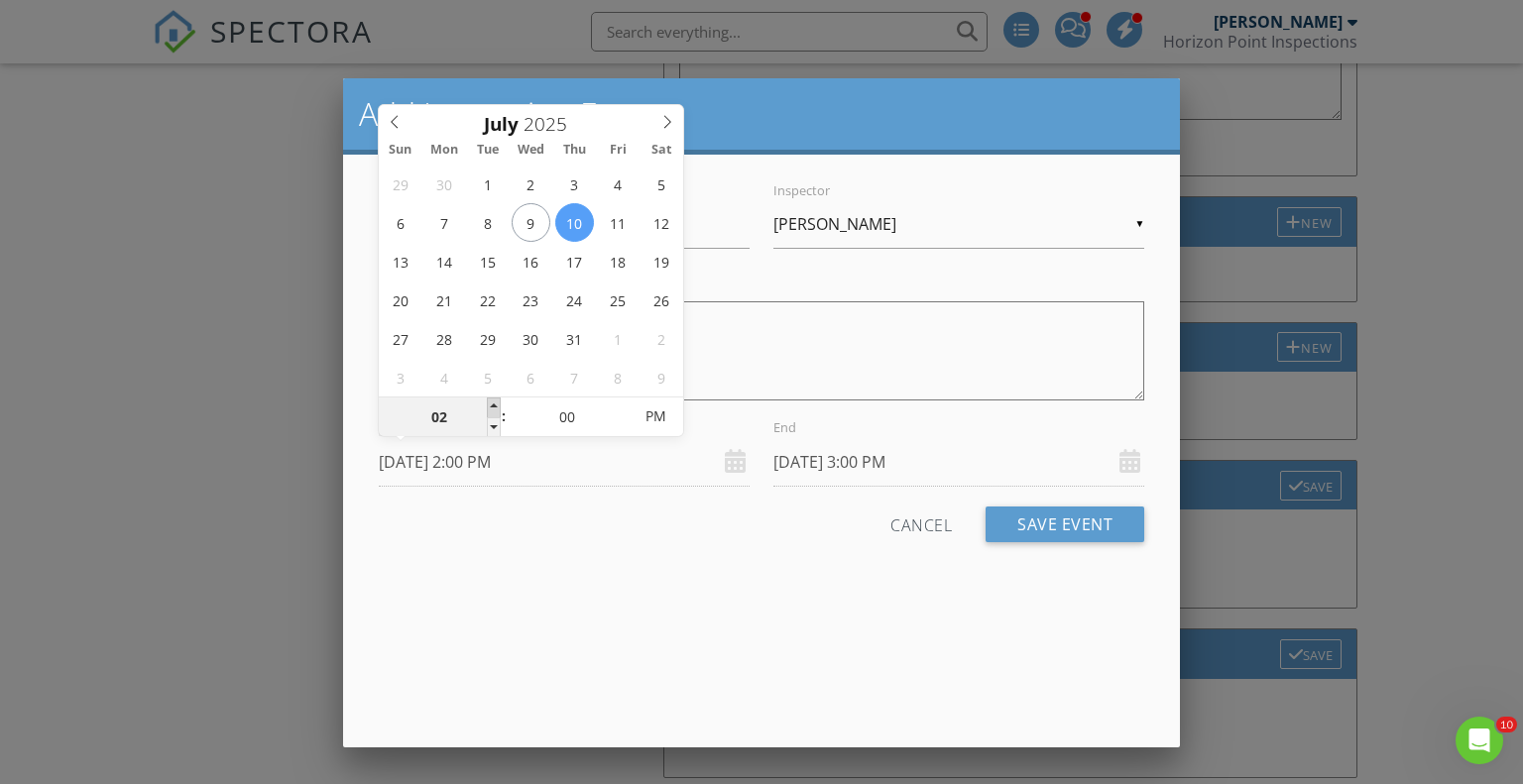 type on "[DATE] 3:00 PM" 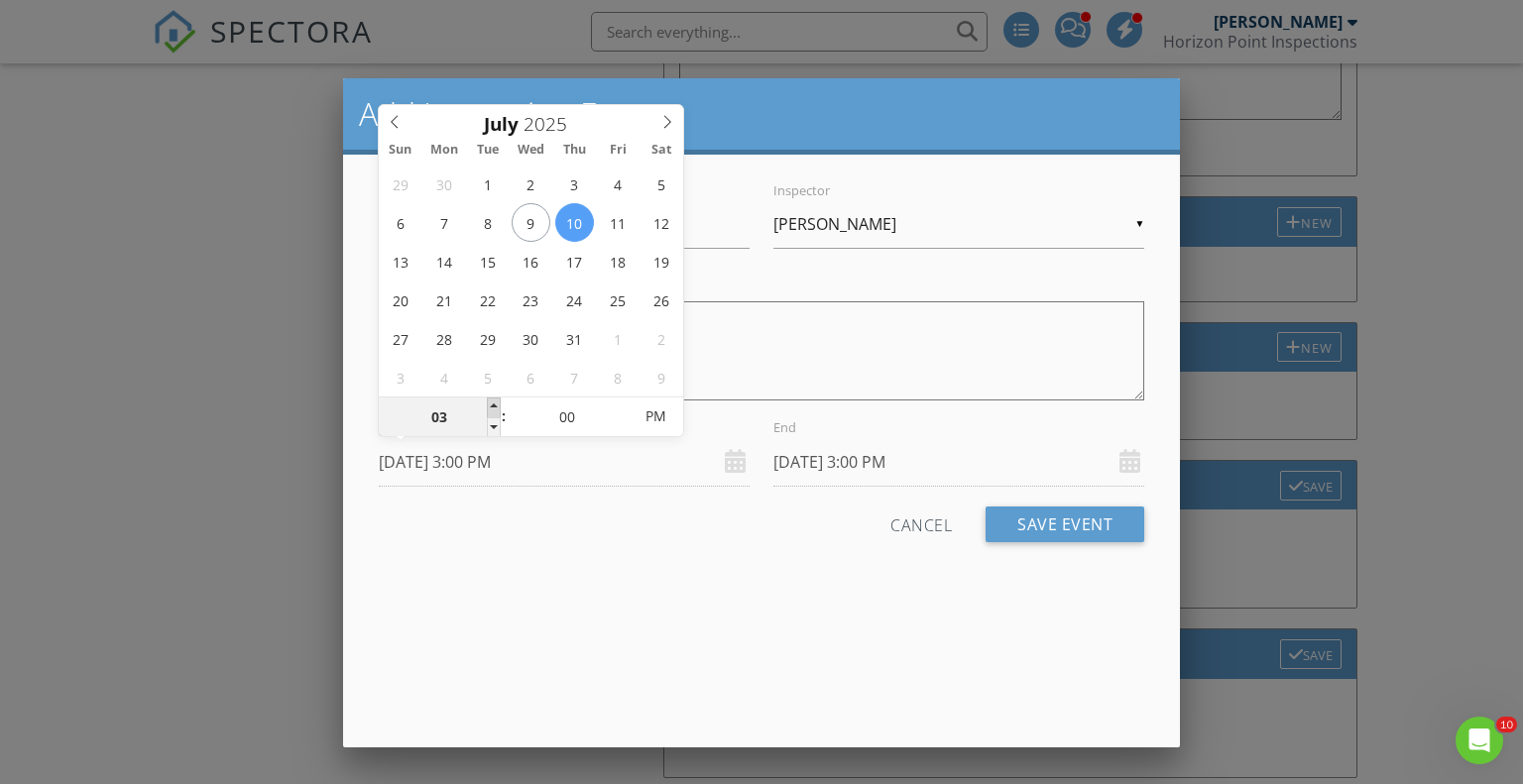 click at bounding box center [494, 407] 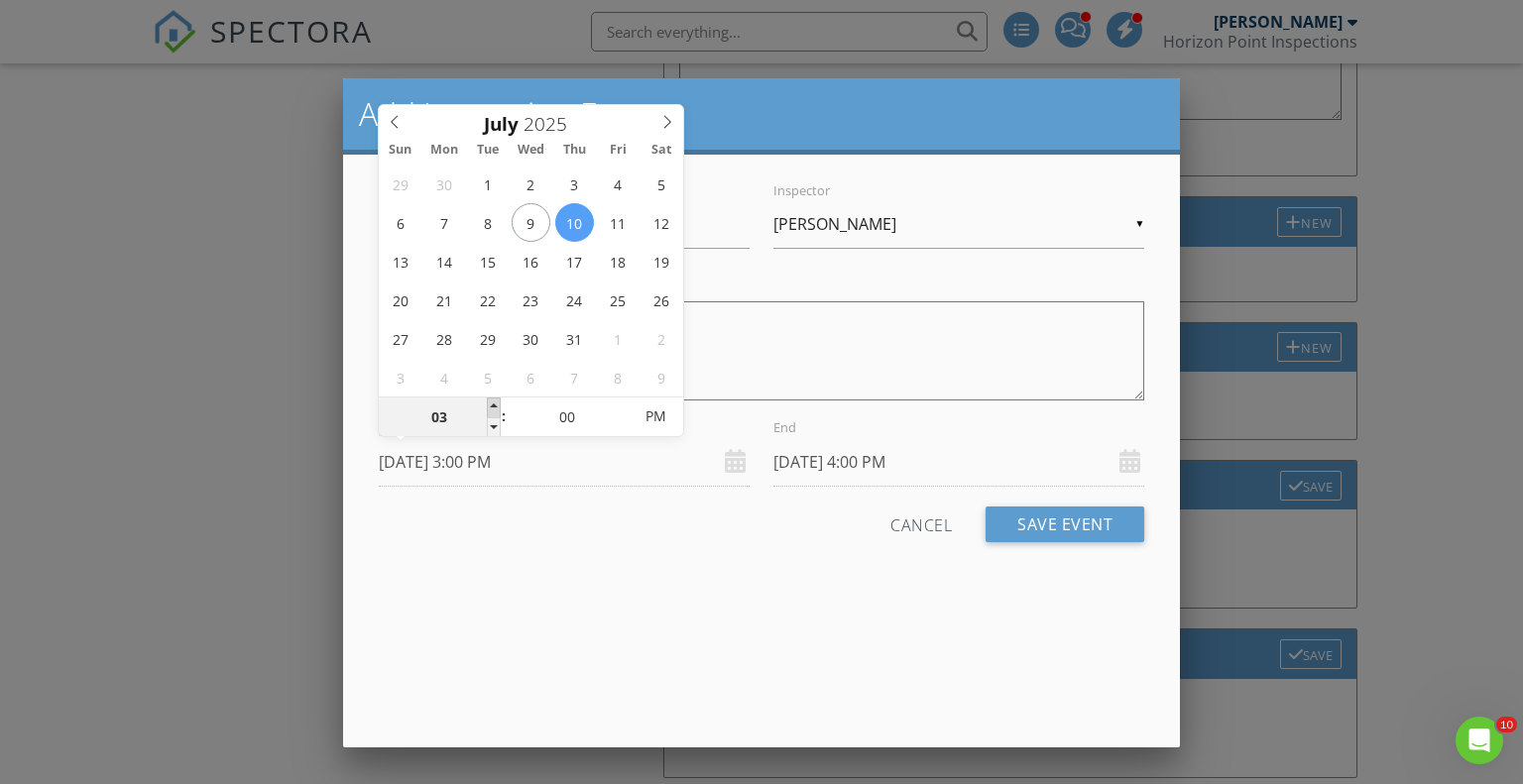 type on "[DATE] 4:00 PM" 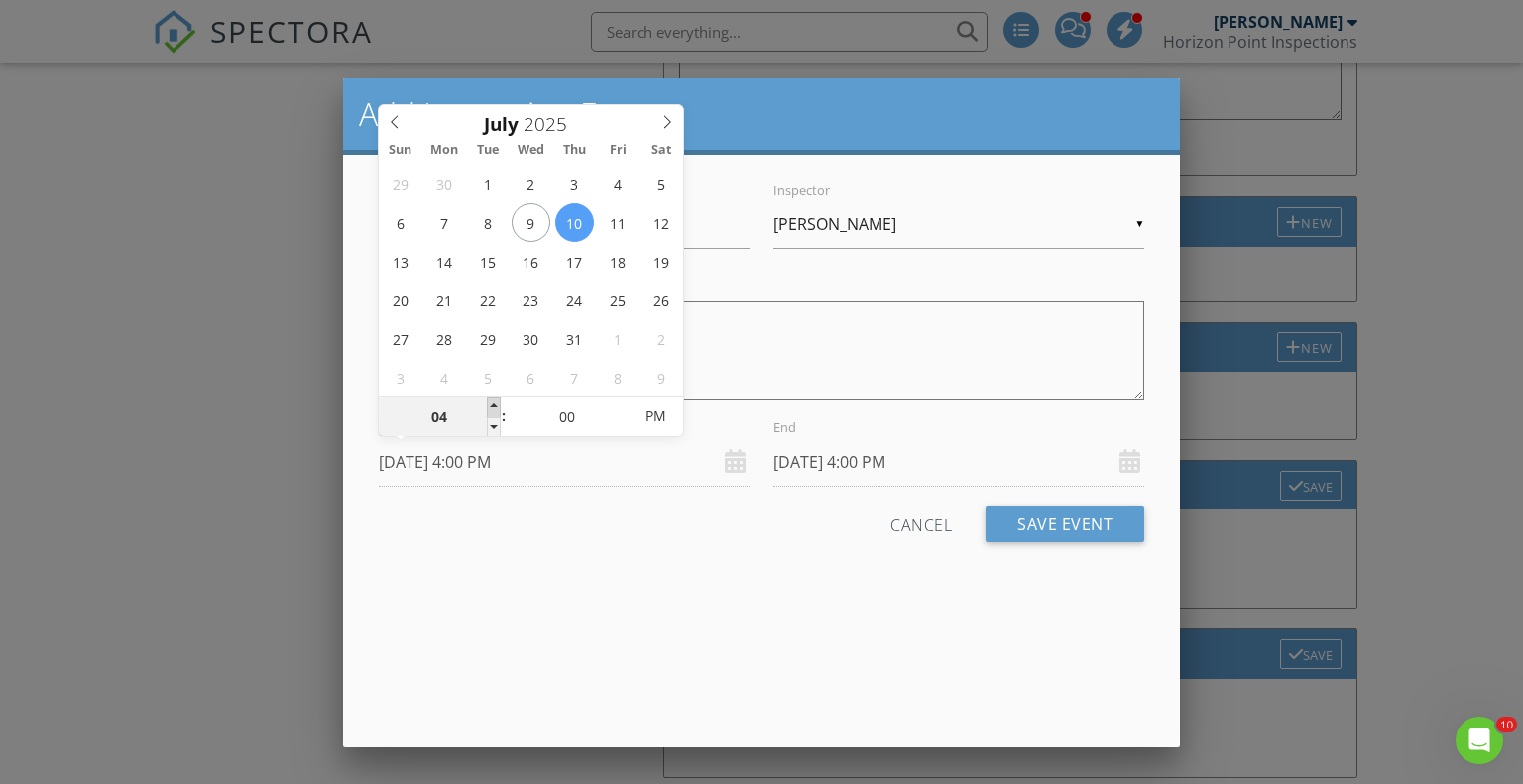 click at bounding box center (494, 407) 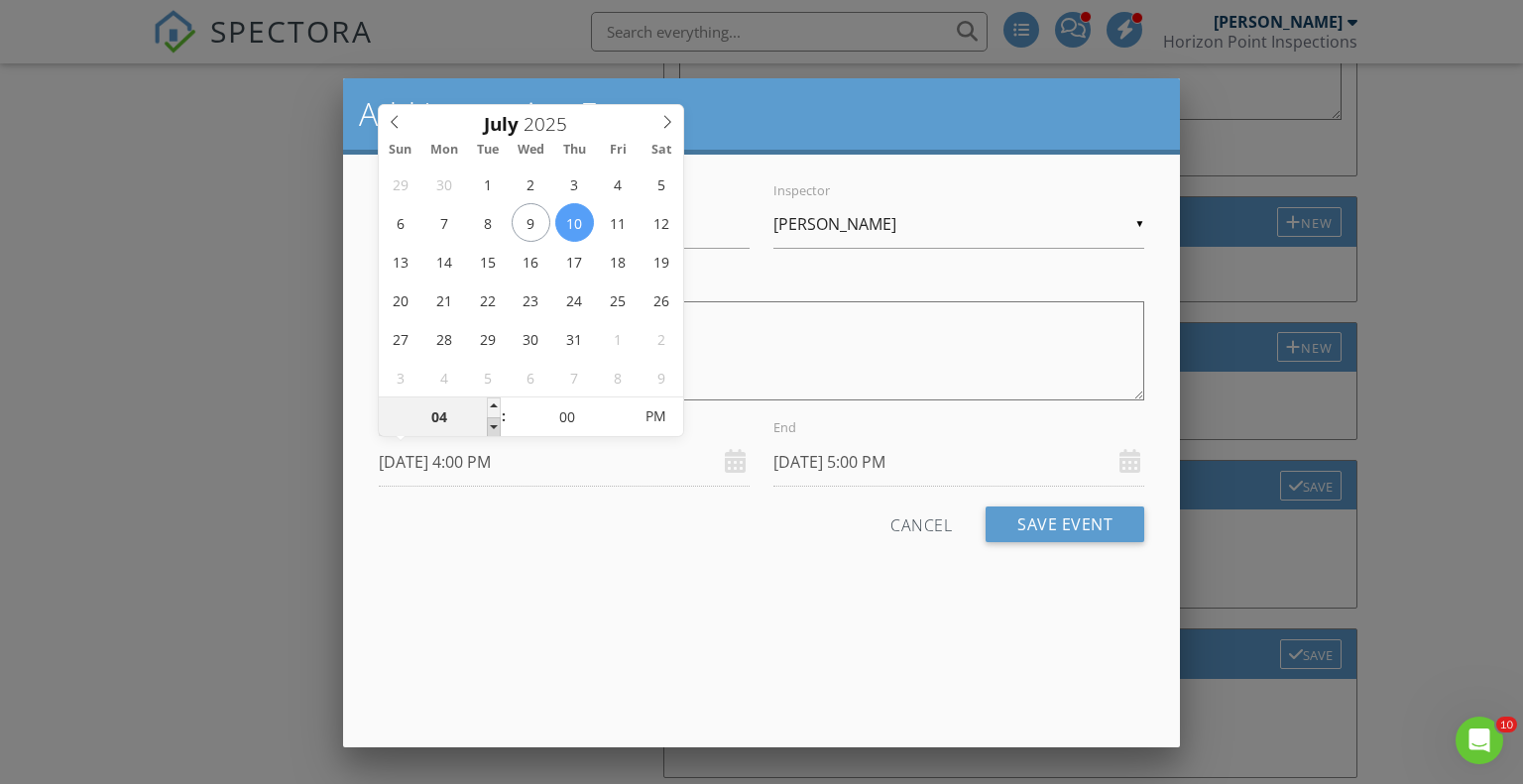 type on "[DATE] 3:00 PM" 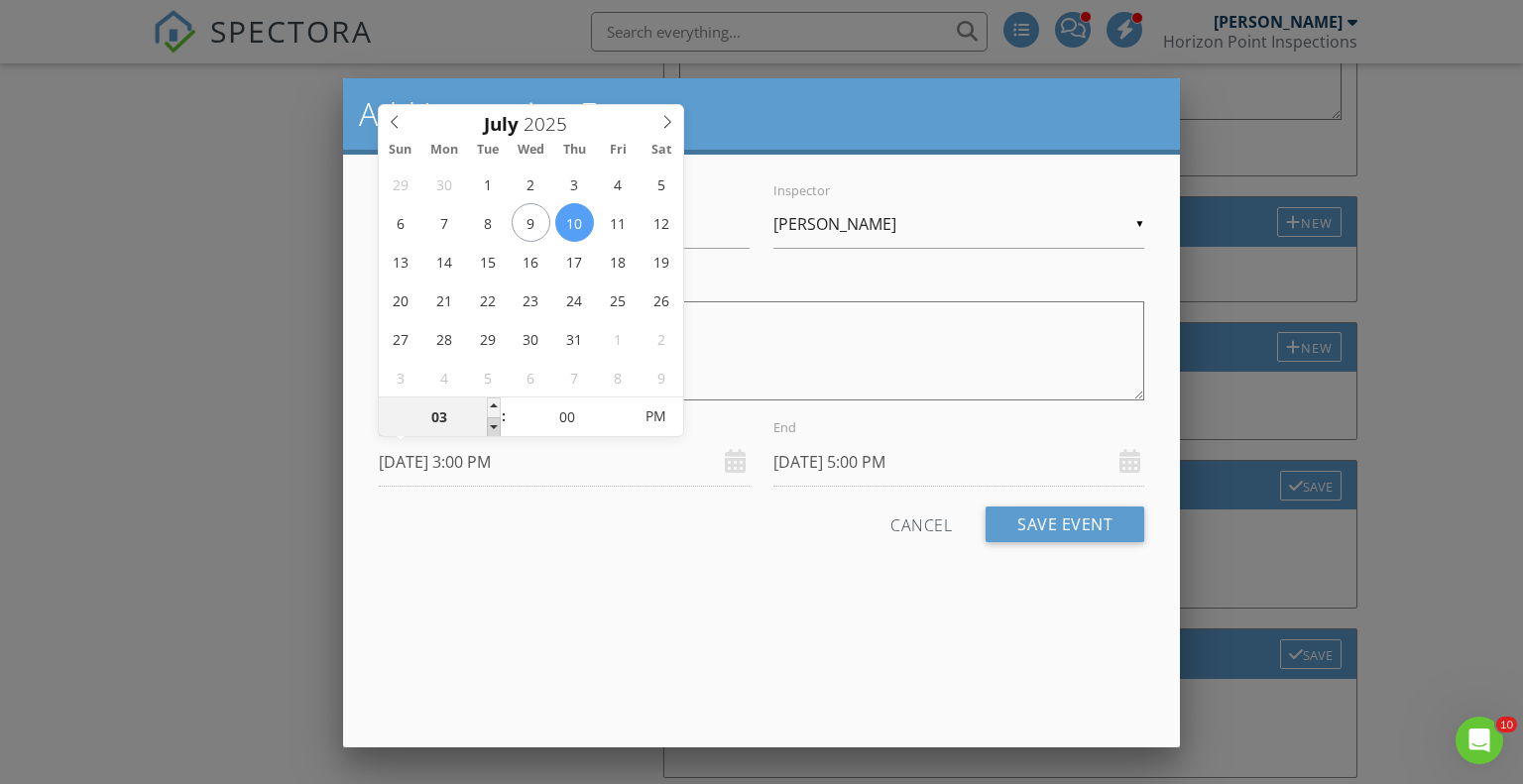 click at bounding box center [494, 427] 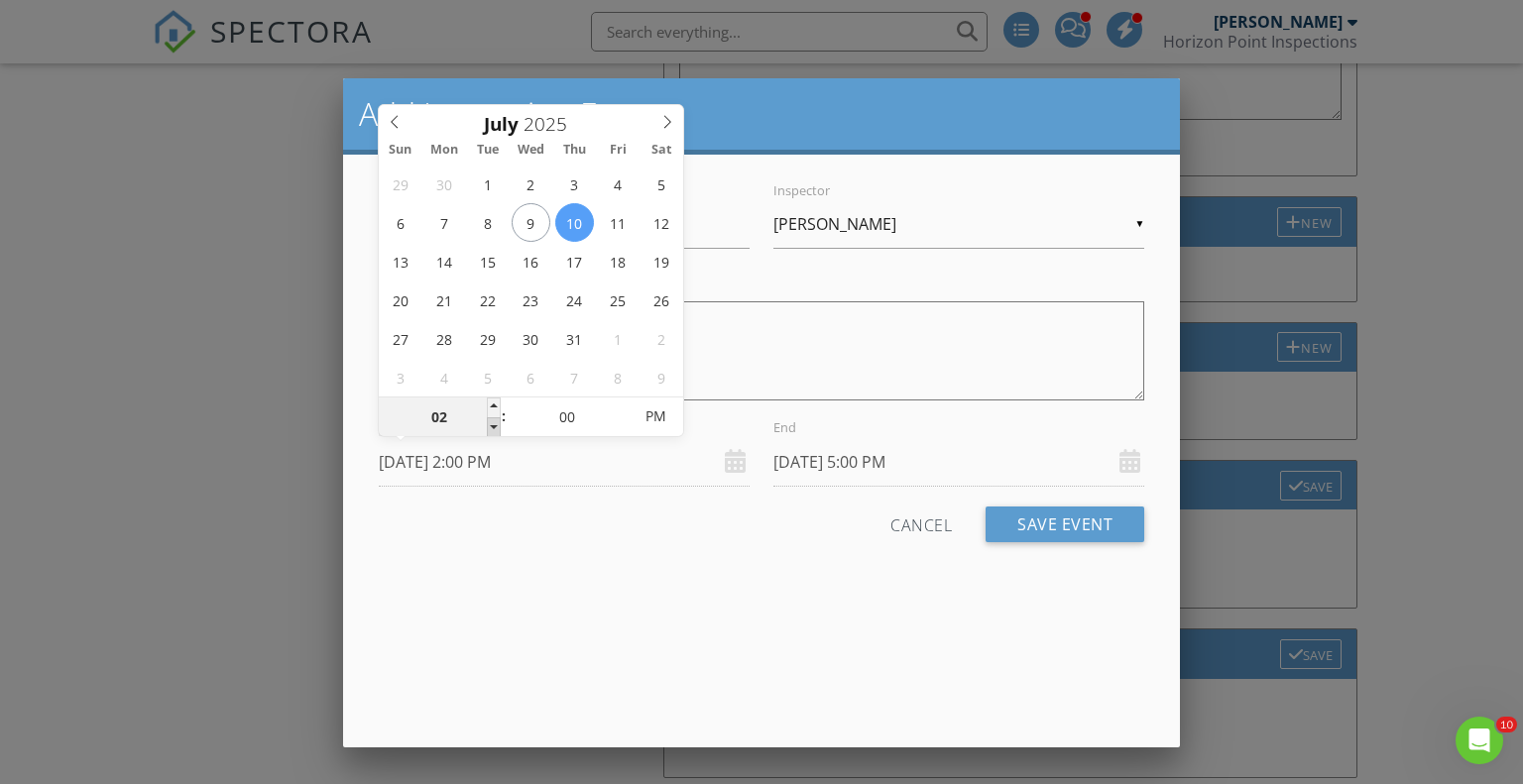 click at bounding box center [494, 427] 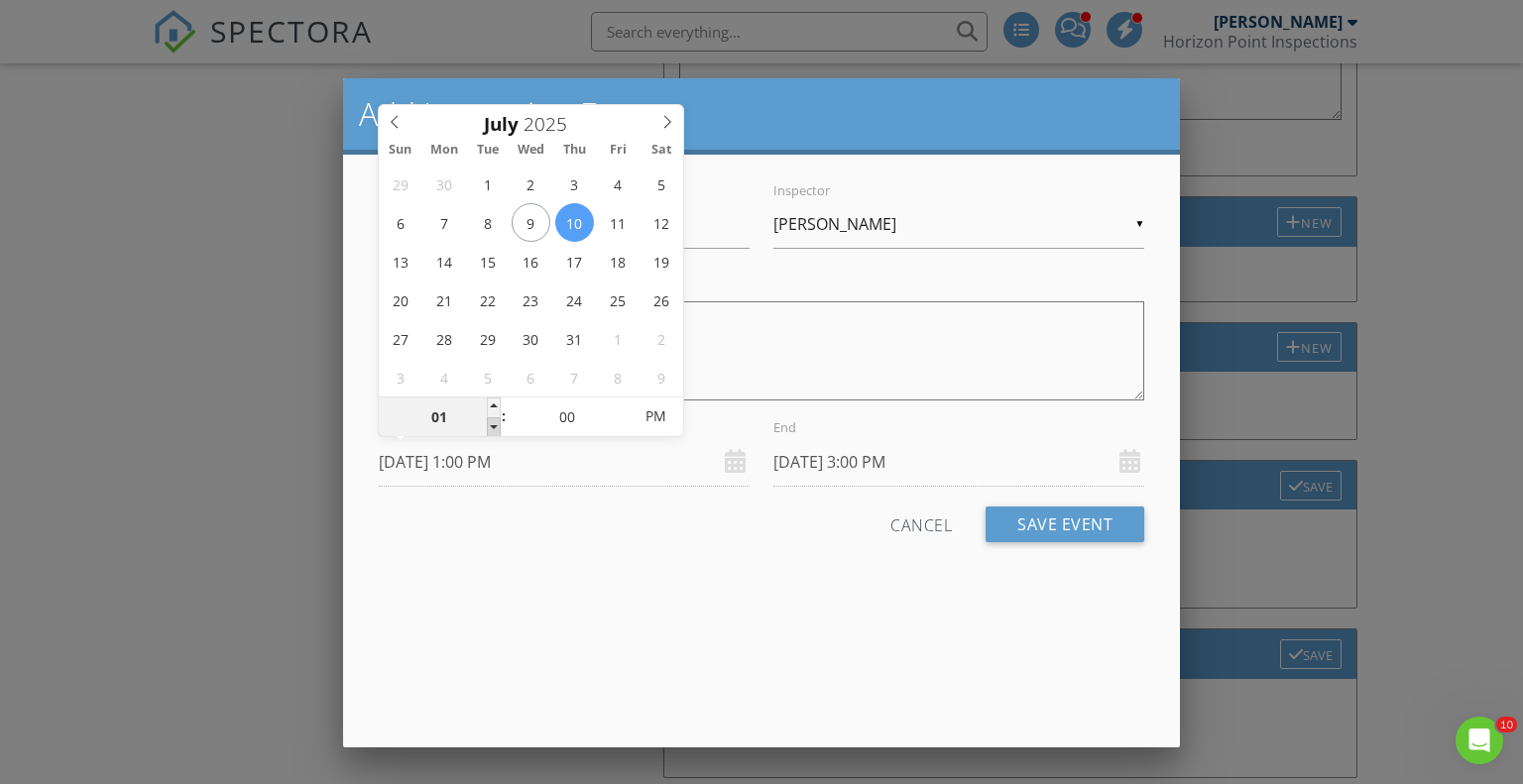 click at bounding box center [494, 427] 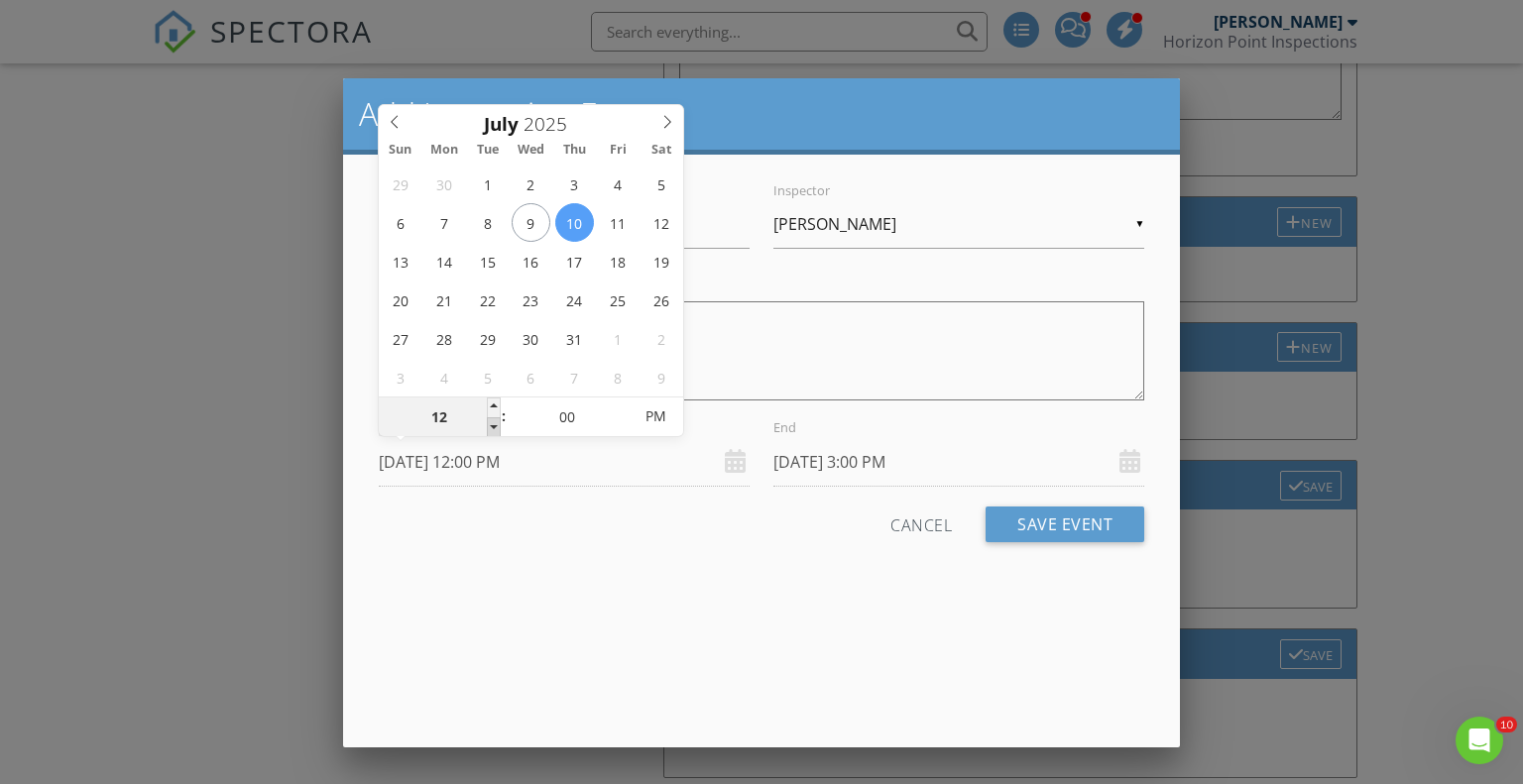 click at bounding box center (494, 427) 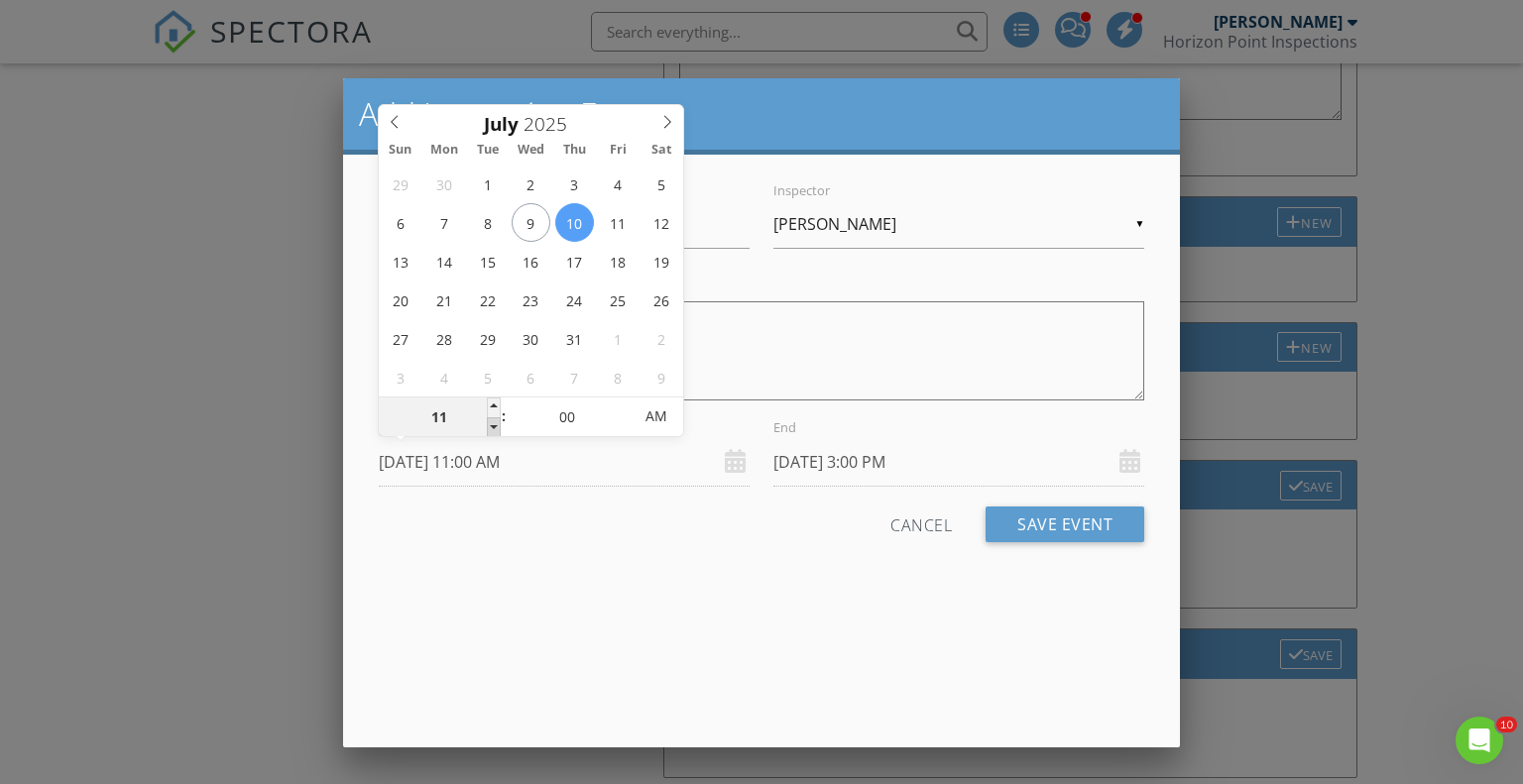 click at bounding box center [494, 427] 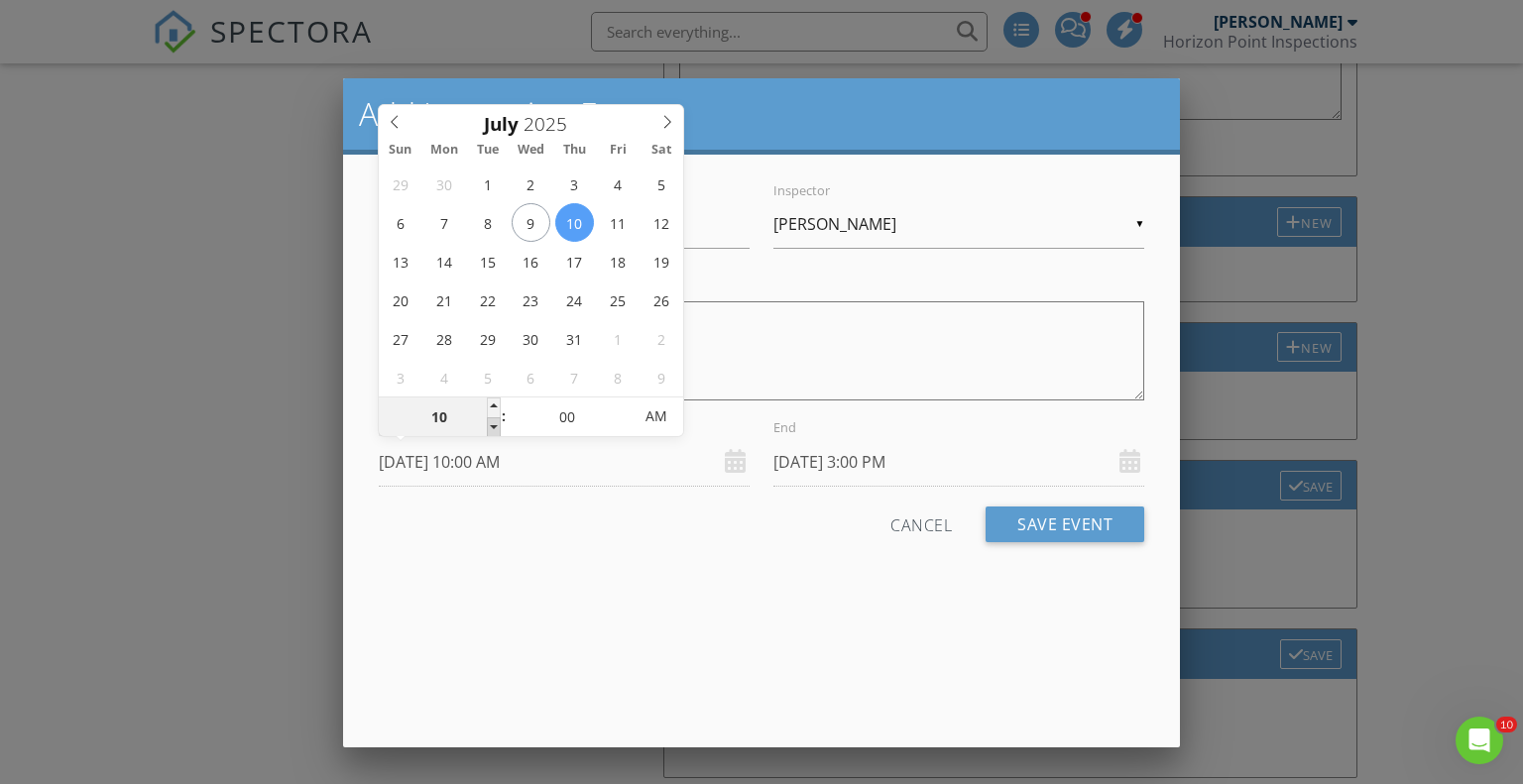 click at bounding box center (494, 427) 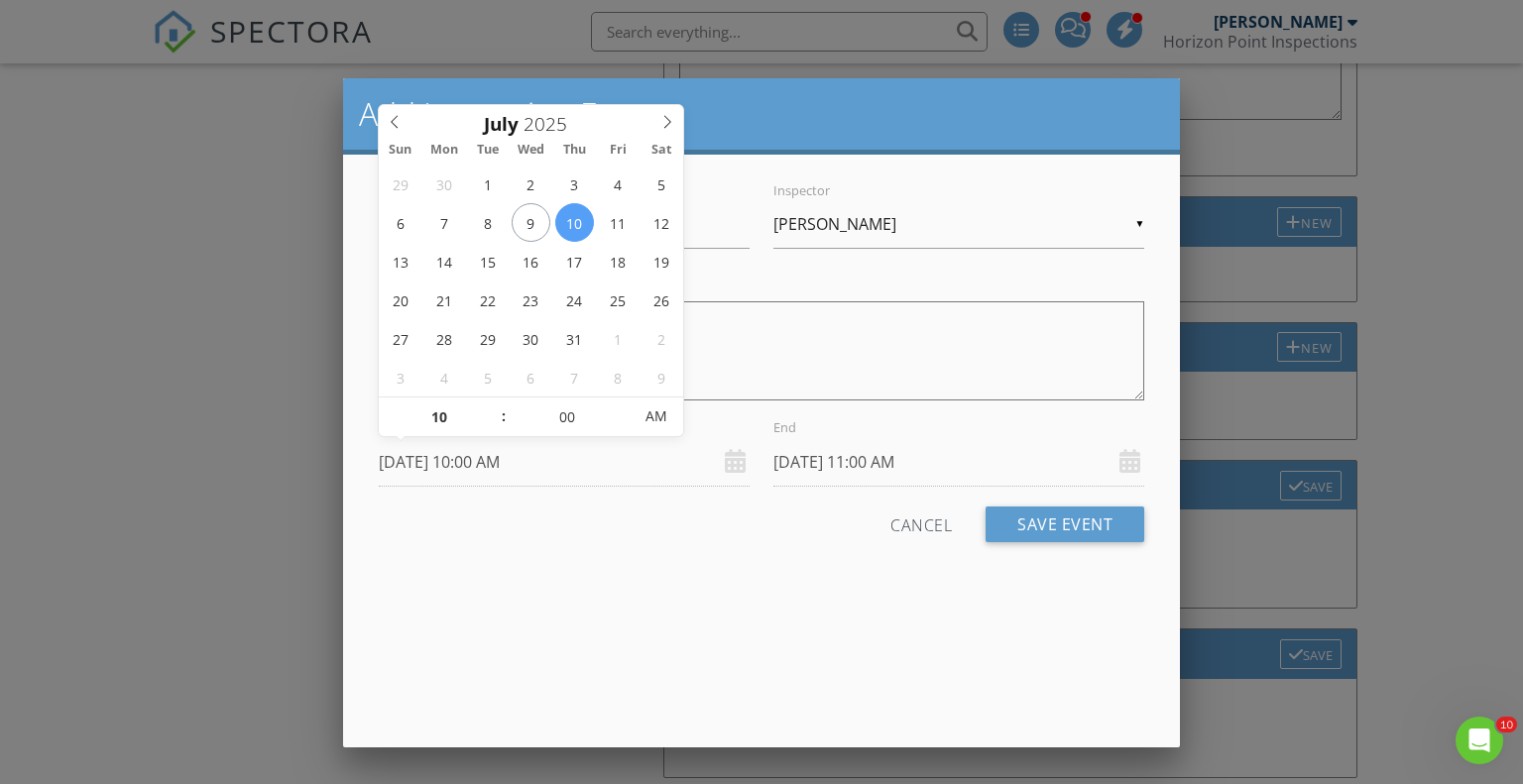 click on "Cancel
Save Event" at bounding box center (762, 531) 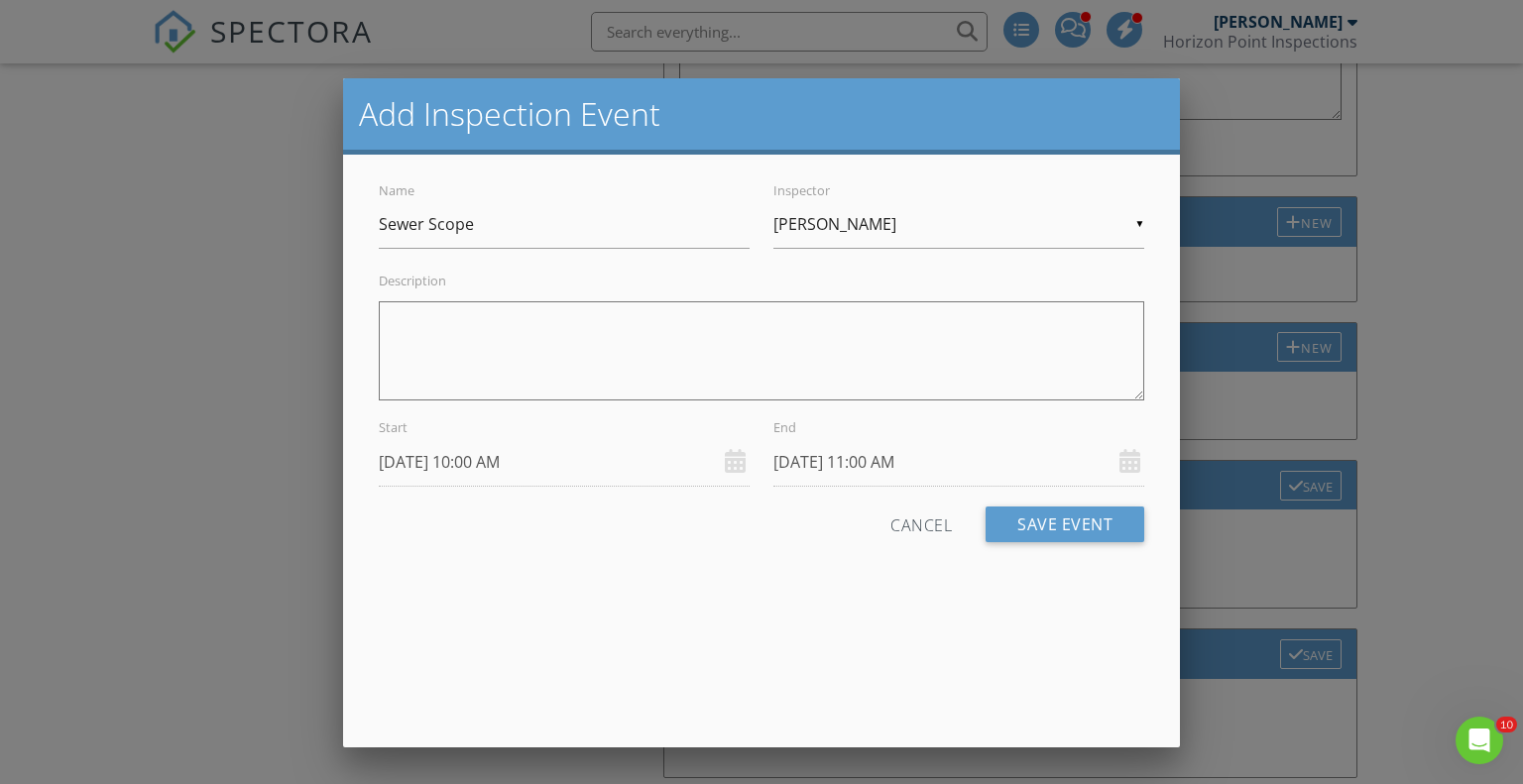 click on "[DATE] 11:00 AM" at bounding box center [959, 462] 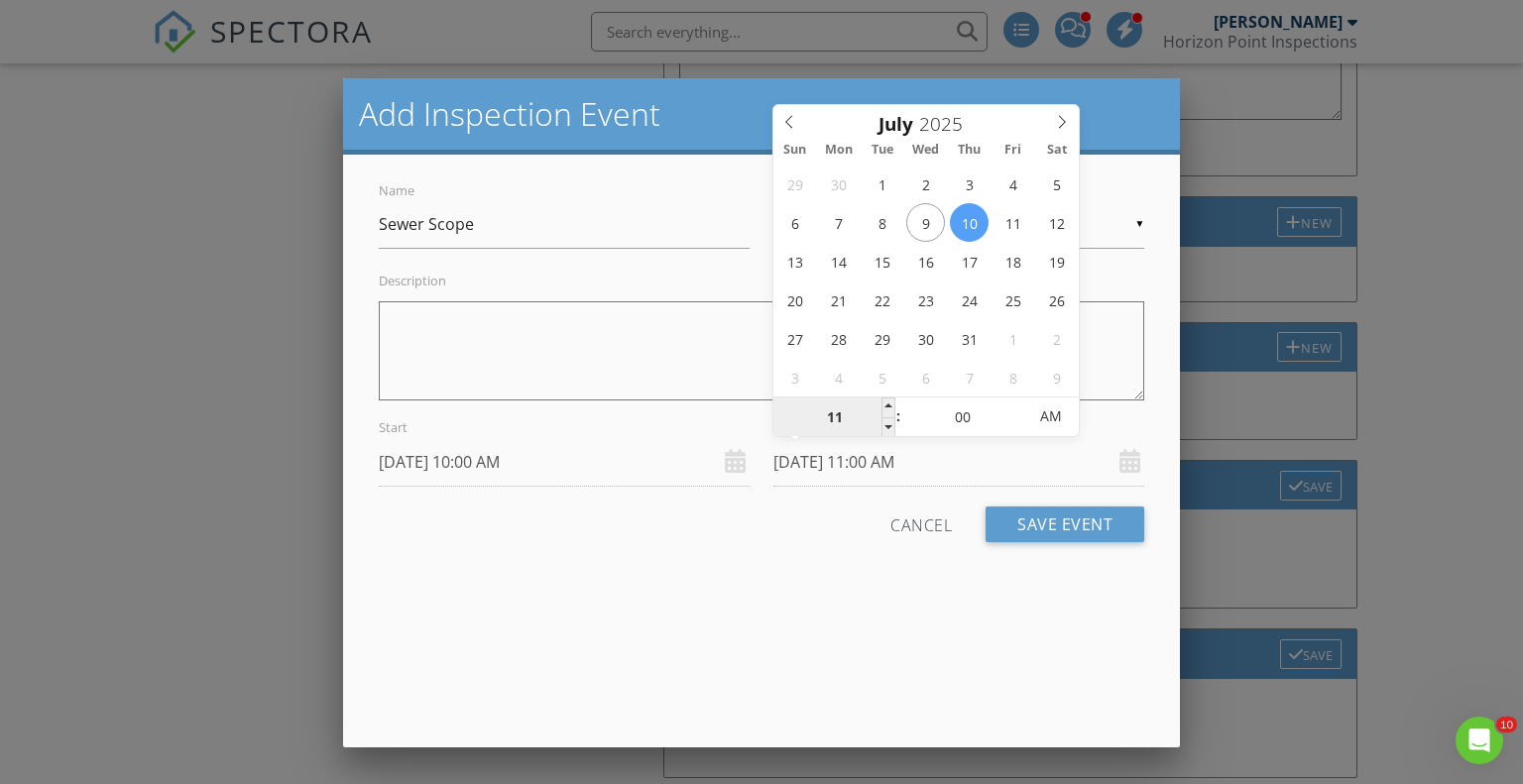 click on "11" at bounding box center [834, 417] 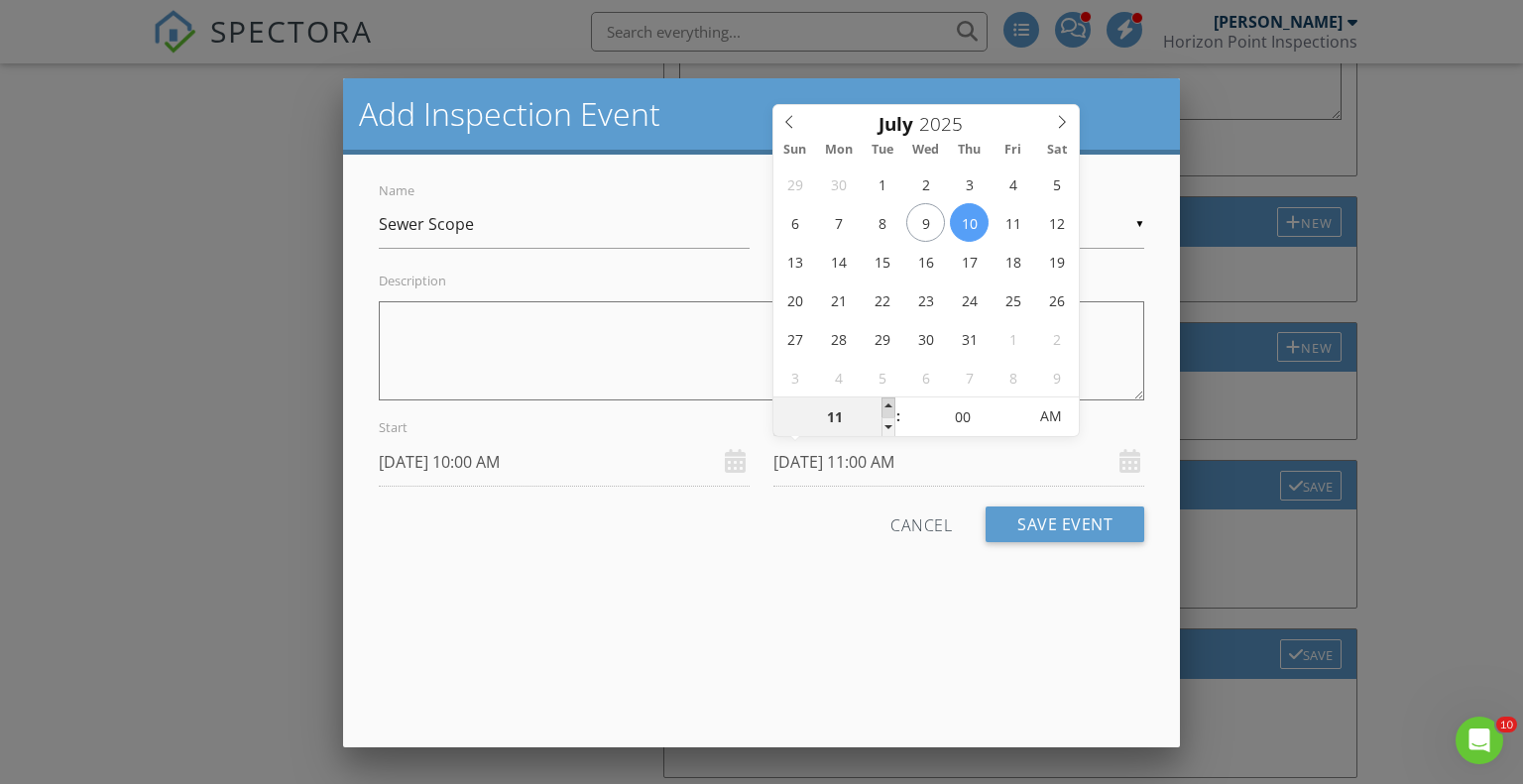 click at bounding box center [888, 407] 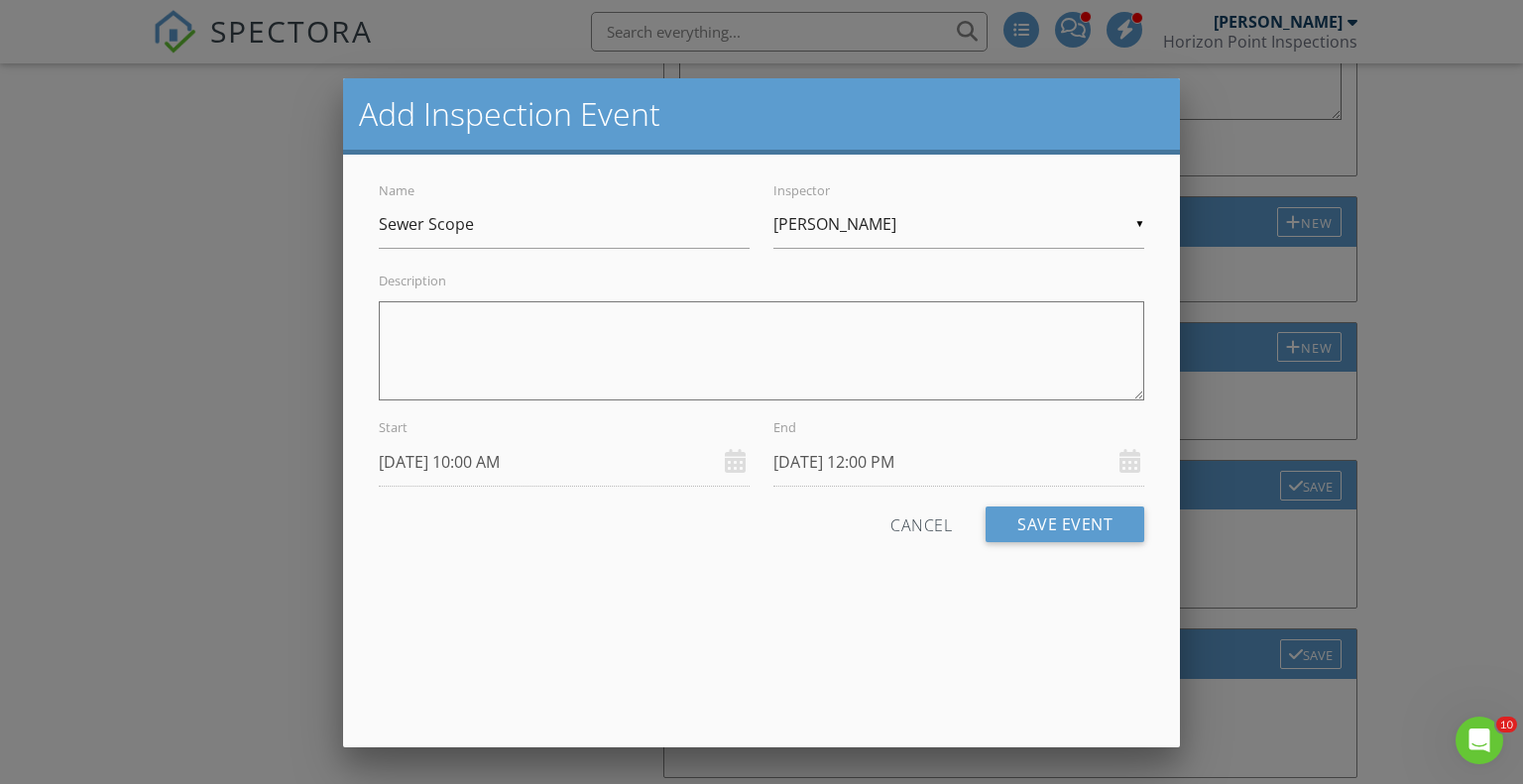 click on "Name
Sewer Scope
Inspector
▼ [PERSON_NAME] [PERSON_NAME] [PERSON_NAME] [PERSON_NAME] [PERSON_NAME] [PERSON_NAME]
[PERSON_NAME]
[PERSON_NAME]
[PERSON_NAME]
Description
Start
[DATE] 10:00 AM
End
[DATE] 12:00 PM
Cancel
Save Event" at bounding box center (762, 378) 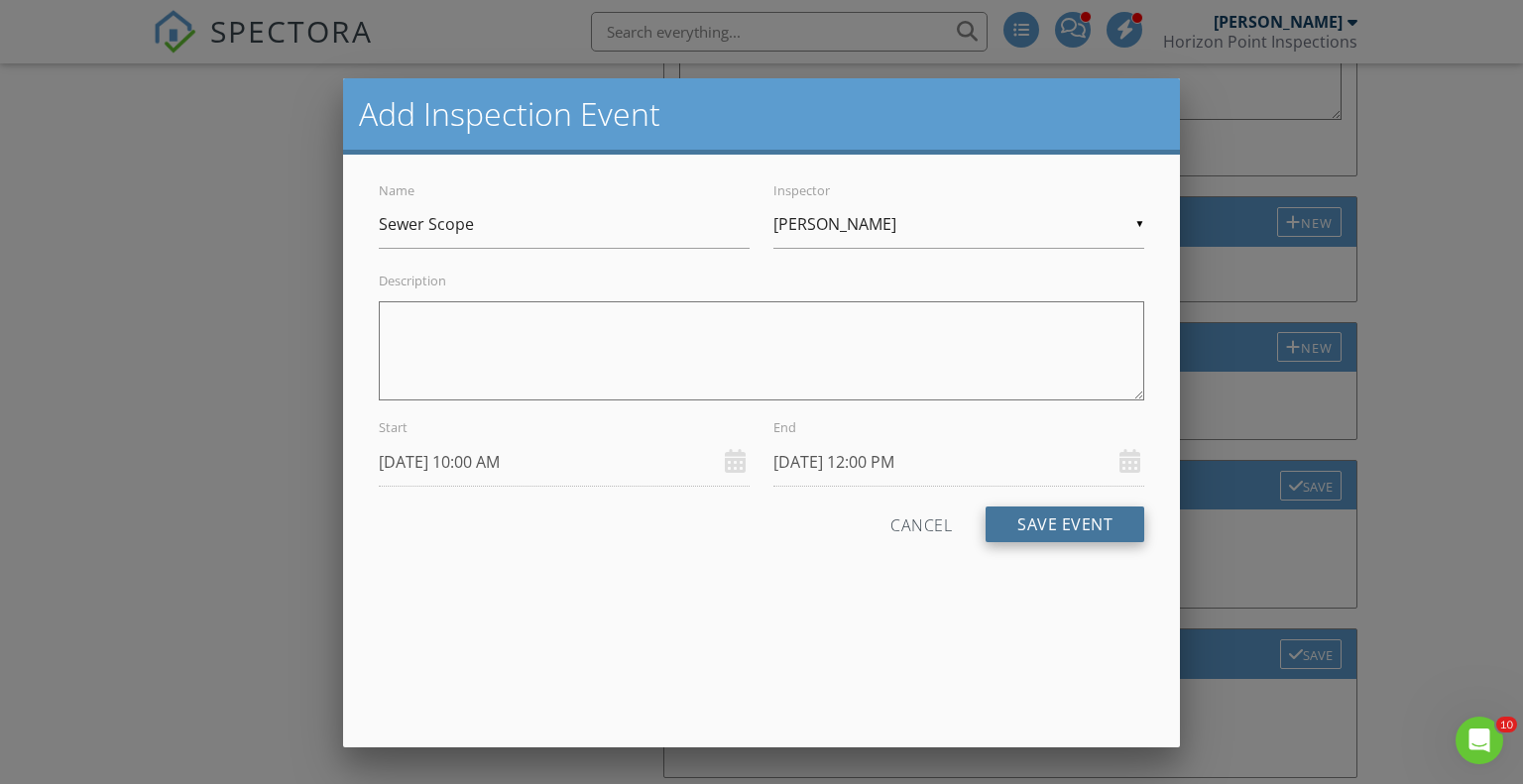 click on "Save Event" at bounding box center (1065, 524) 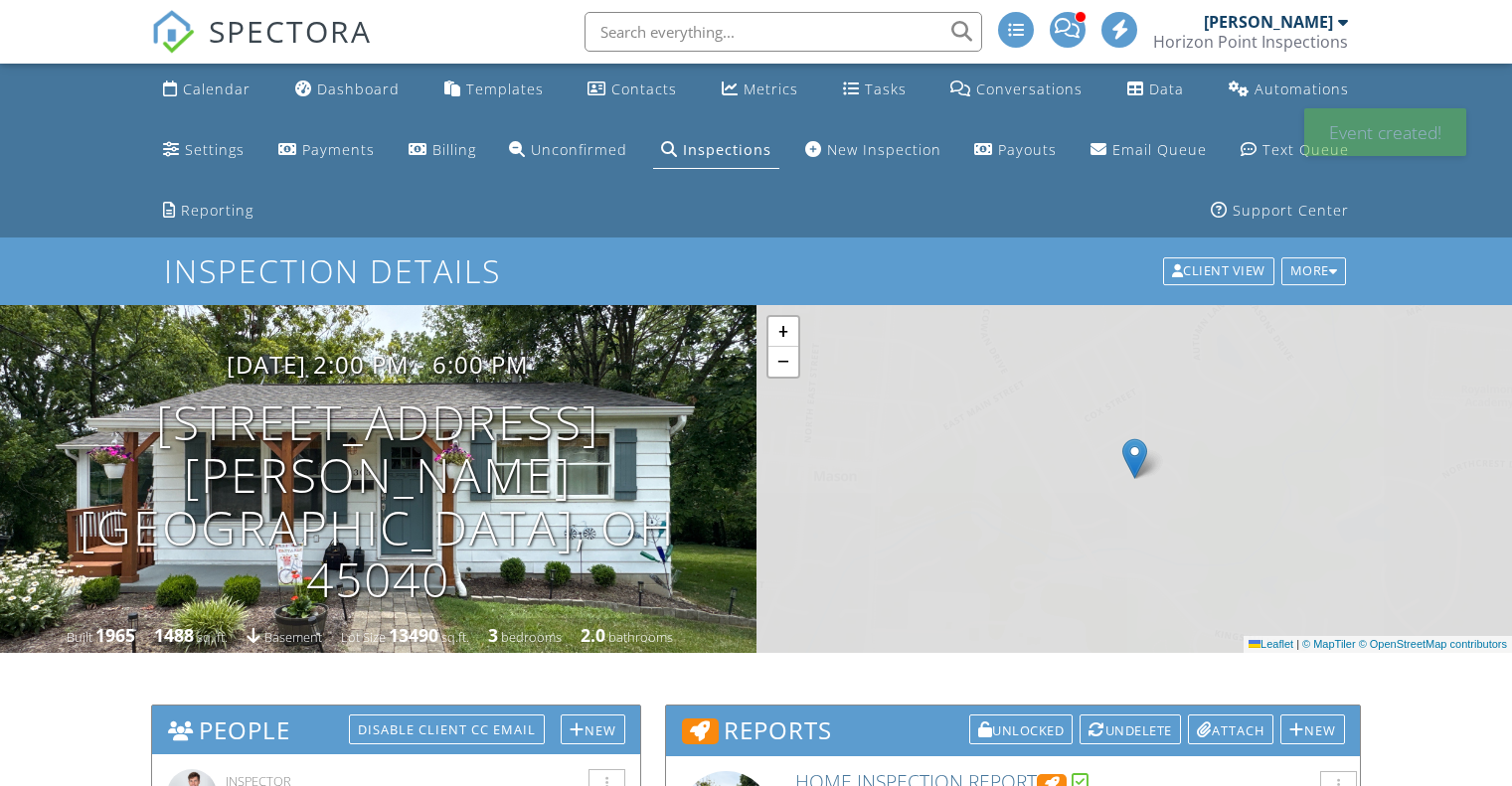 scroll, scrollTop: 0, scrollLeft: 0, axis: both 